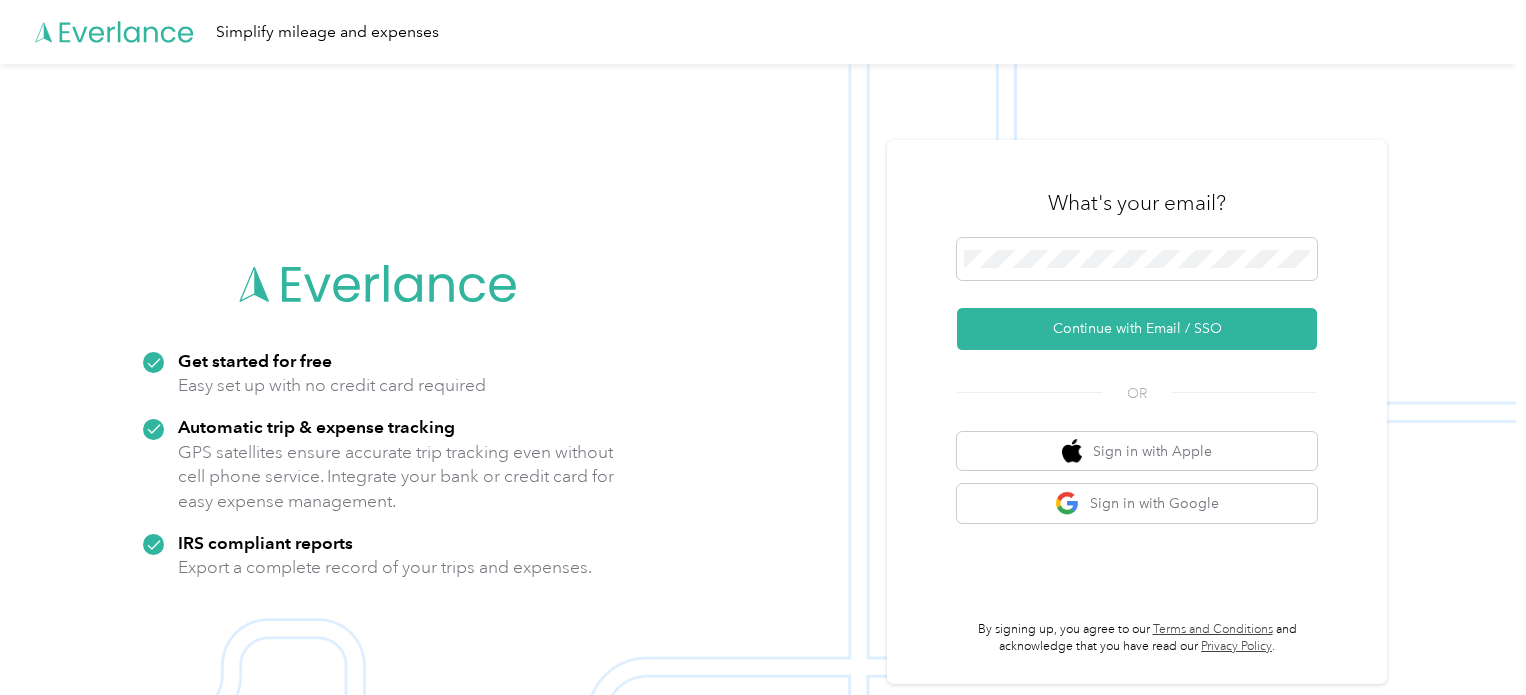 scroll, scrollTop: 0, scrollLeft: 0, axis: both 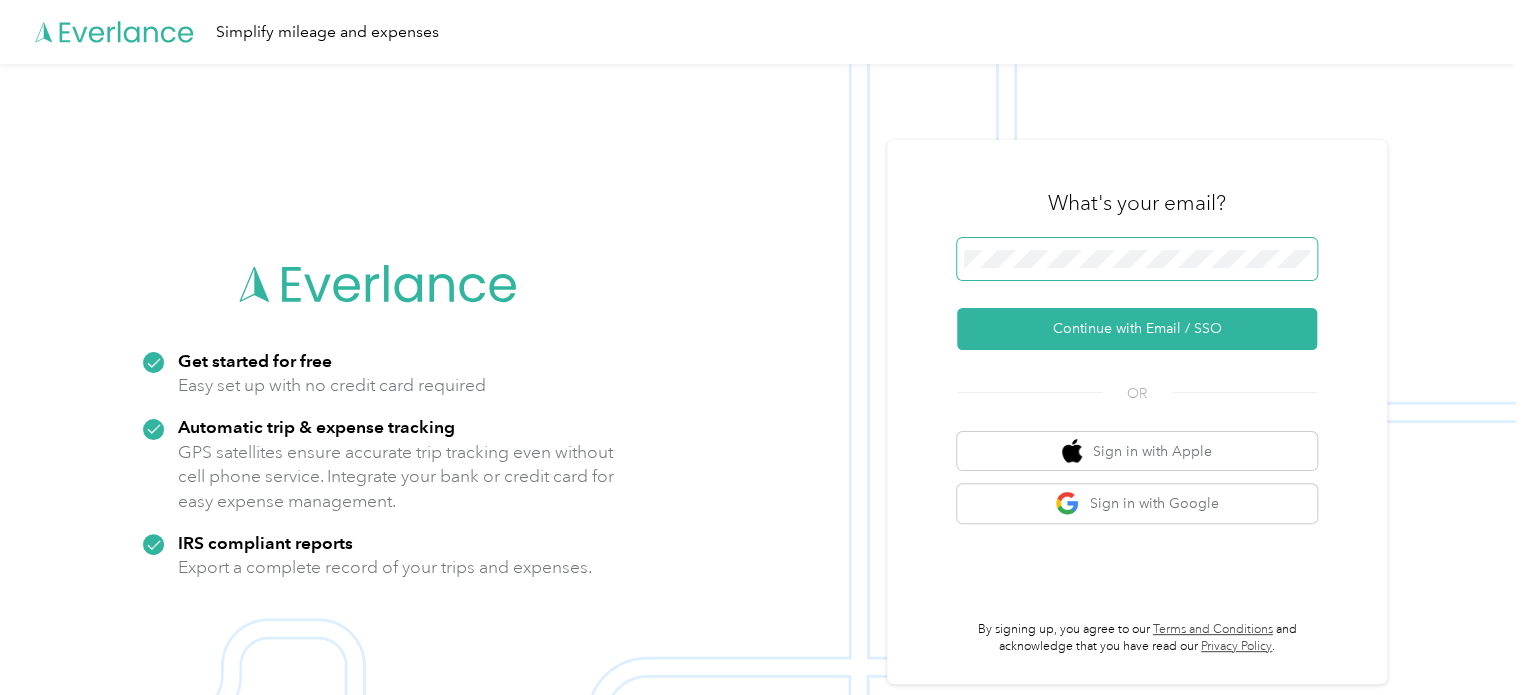 click at bounding box center [1137, 259] 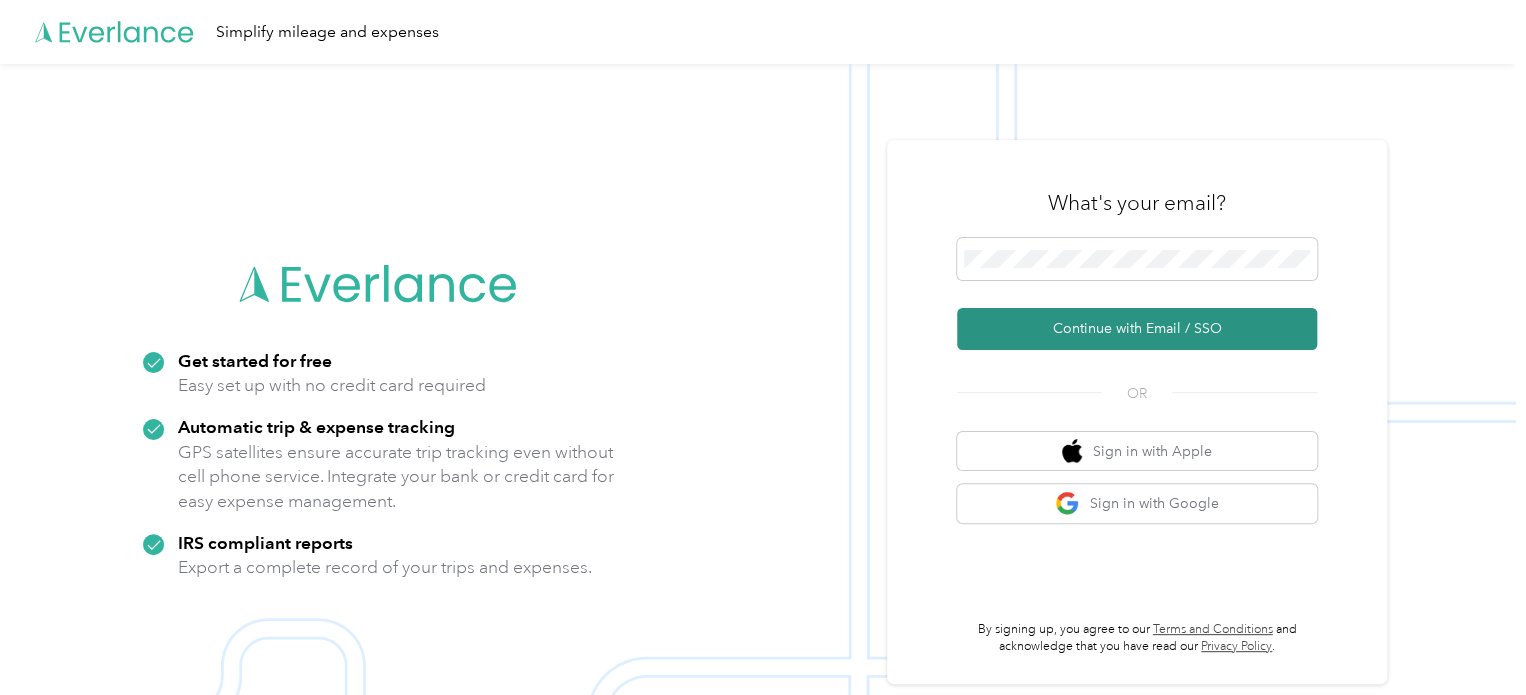 click on "Continue with Email / SSO" at bounding box center [1137, 329] 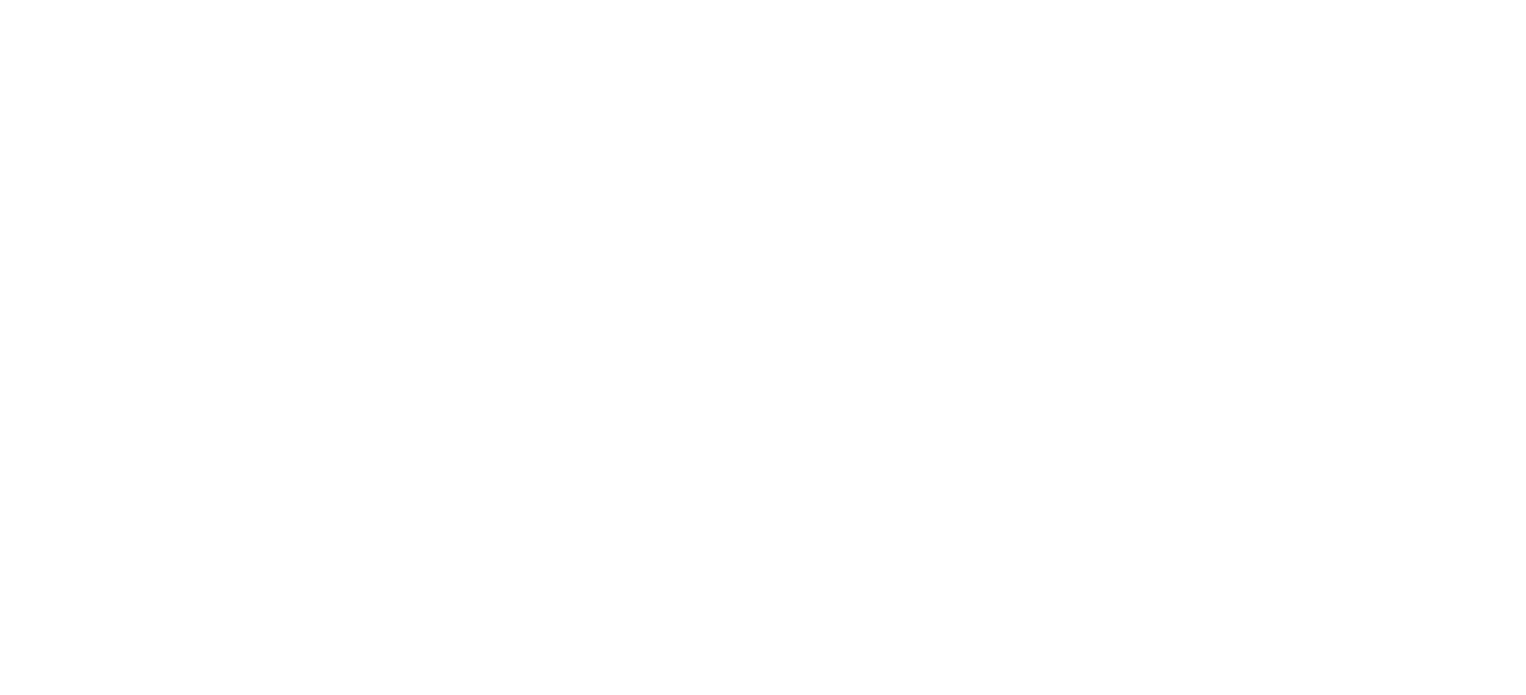 scroll, scrollTop: 0, scrollLeft: 0, axis: both 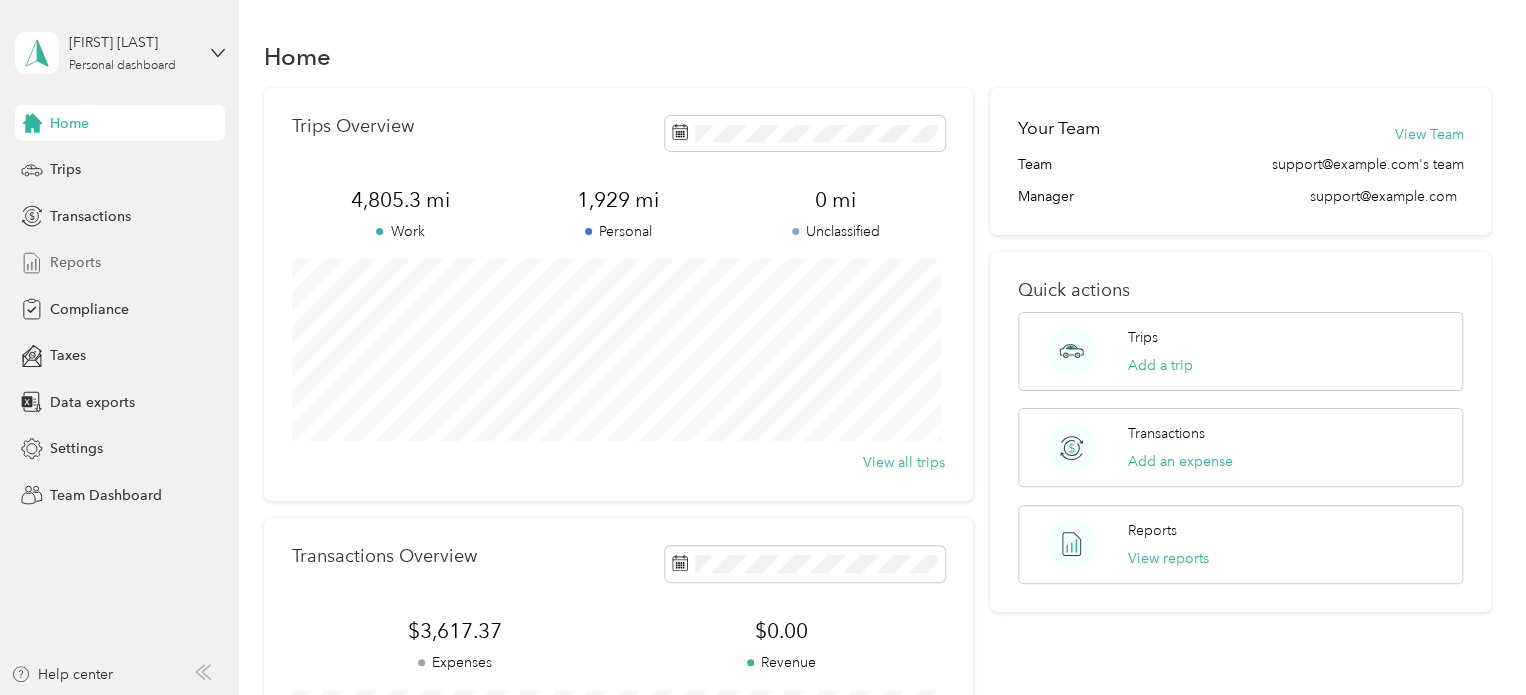 click on "Reports" at bounding box center [75, 262] 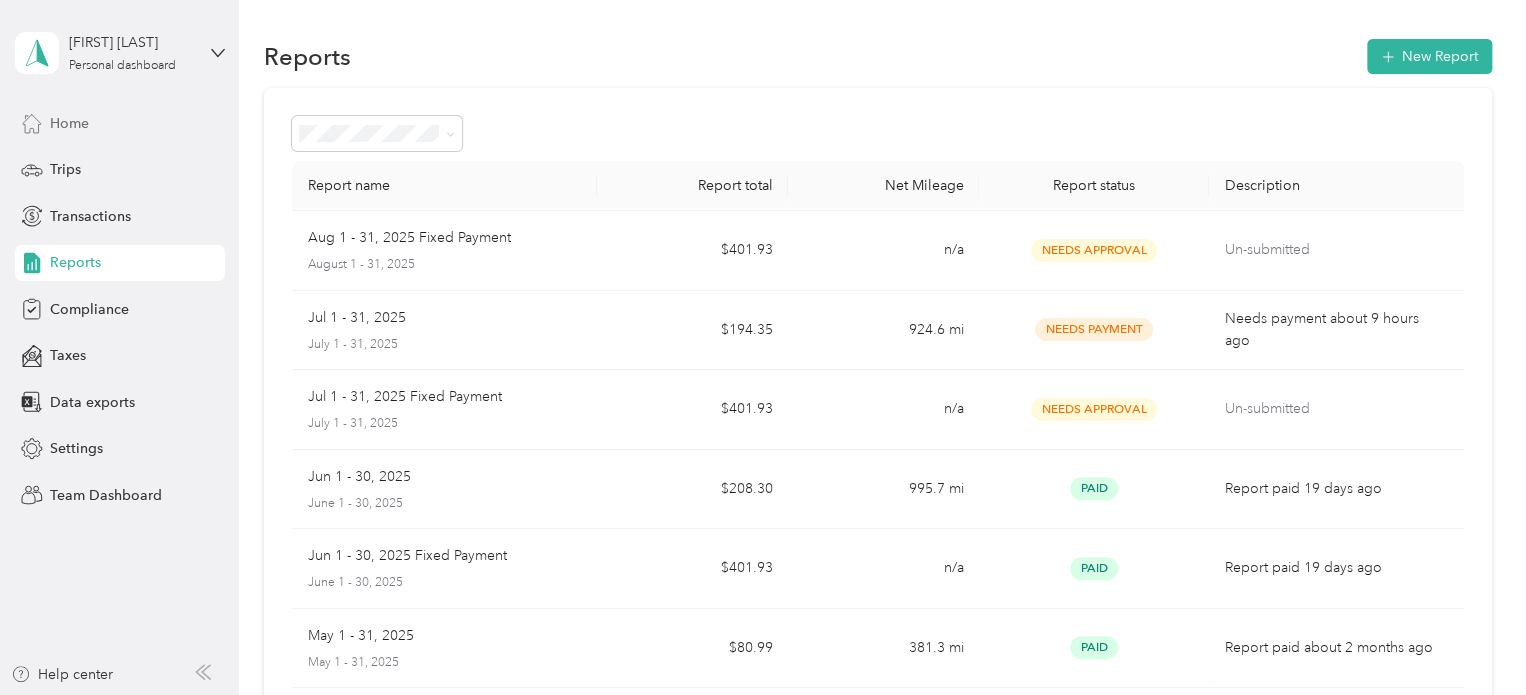 click on "Home" at bounding box center (69, 123) 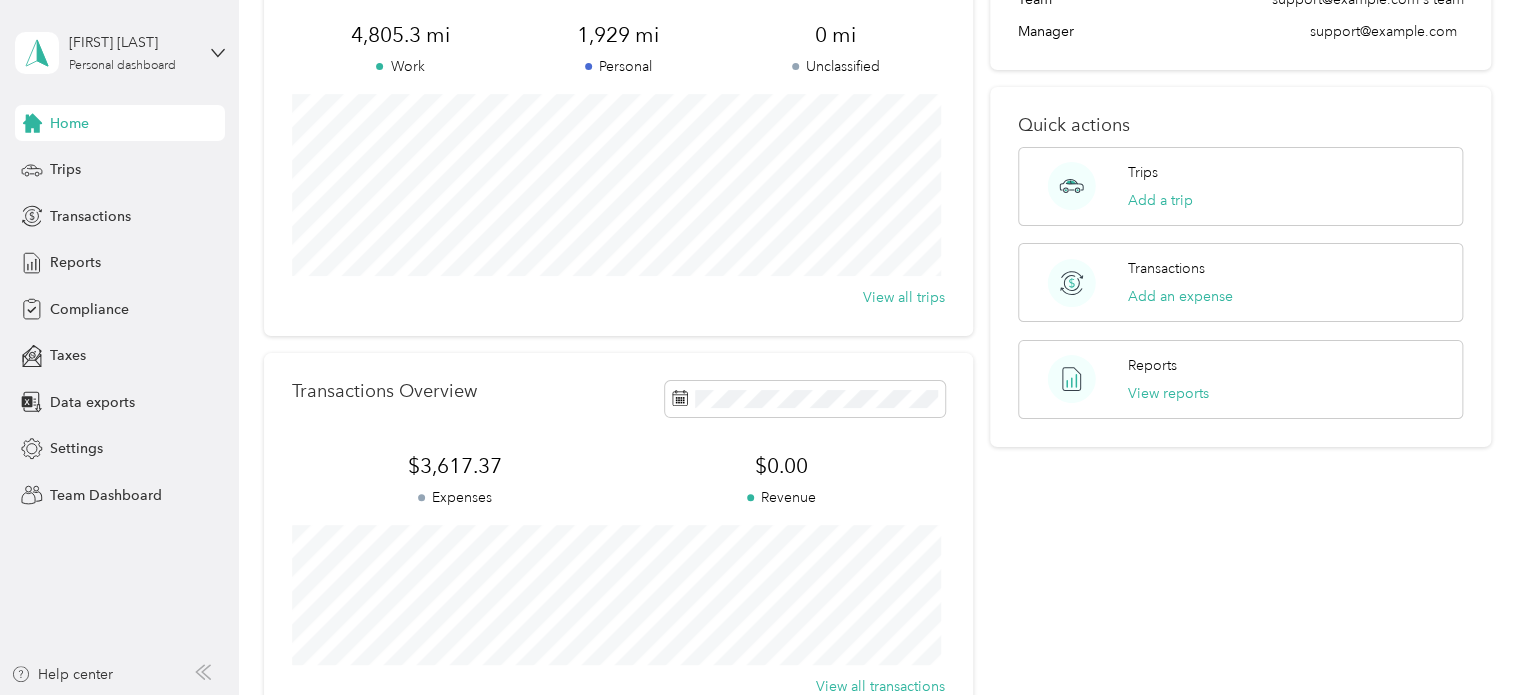 scroll, scrollTop: 0, scrollLeft: 0, axis: both 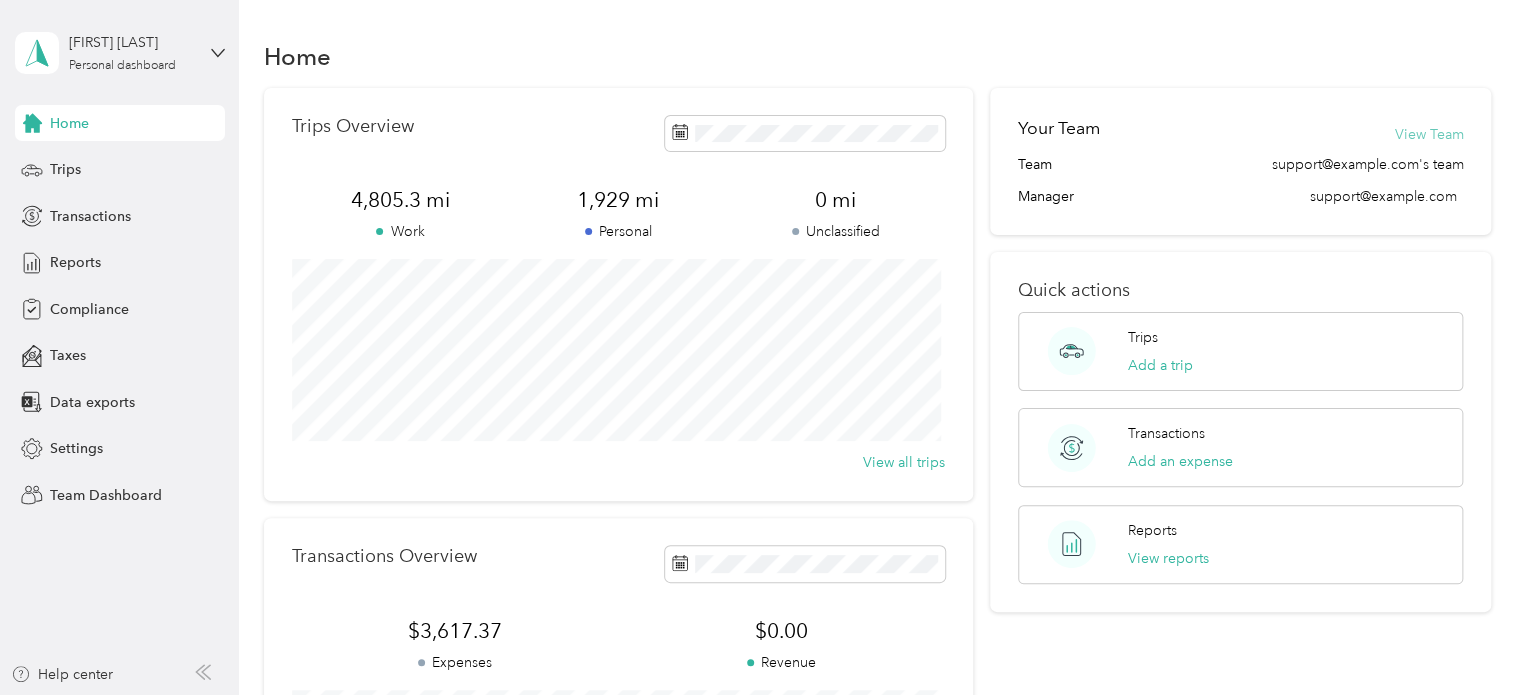 click on "View Team" at bounding box center (1428, 134) 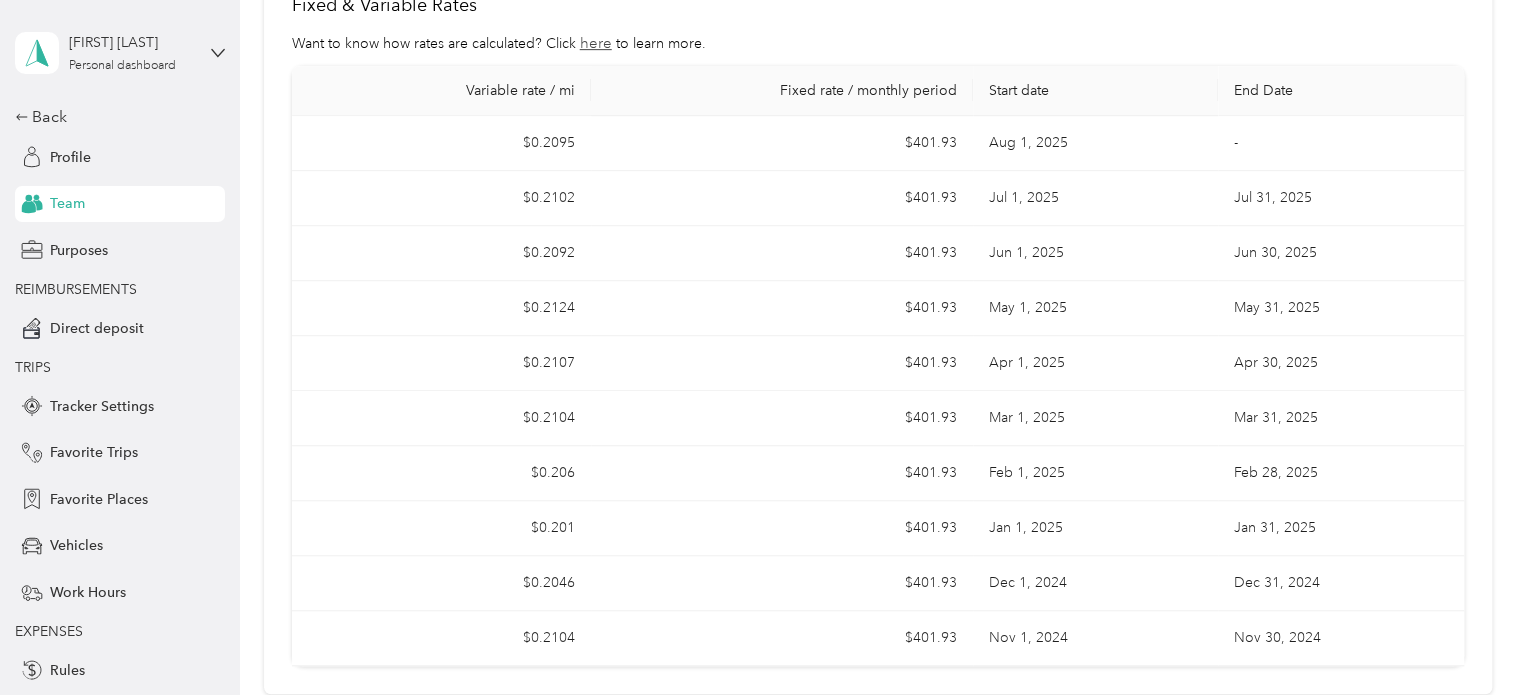 scroll, scrollTop: 544, scrollLeft: 0, axis: vertical 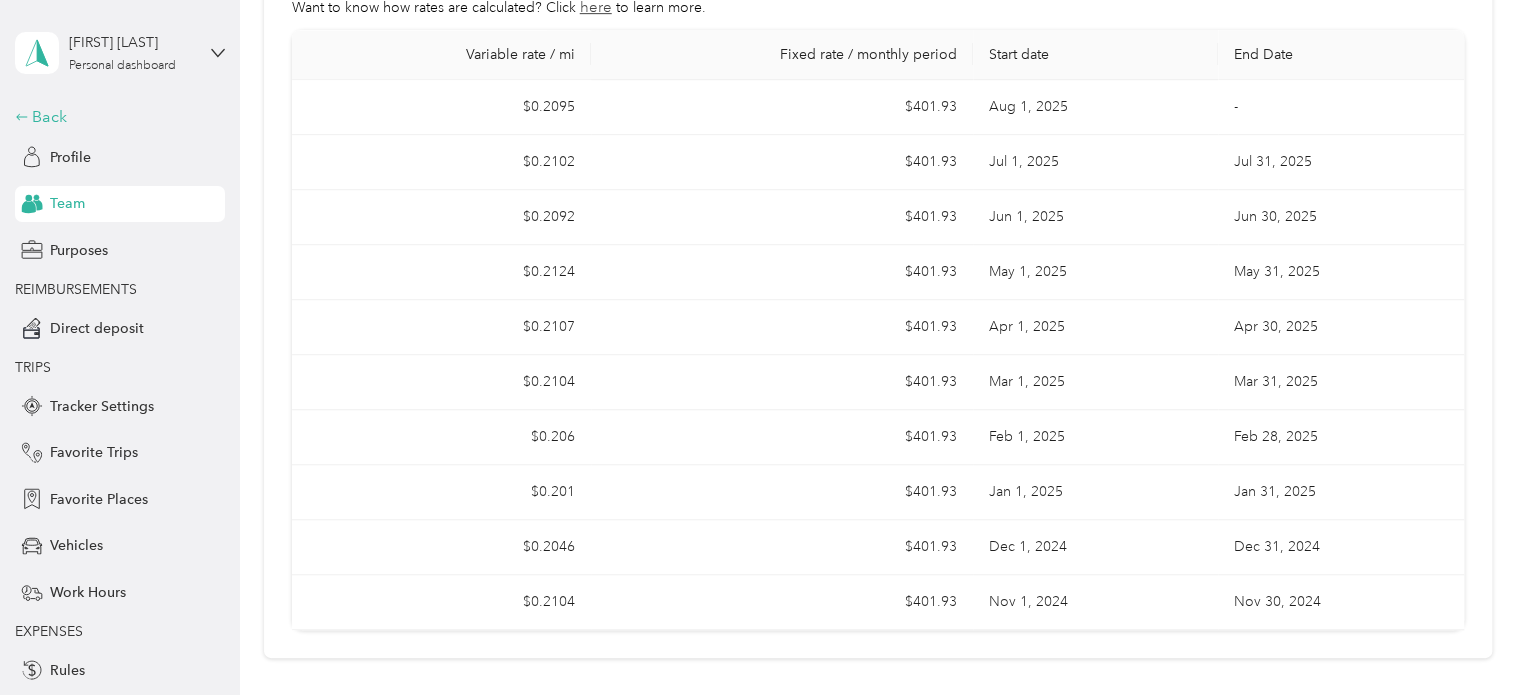 click on "Back" at bounding box center (115, 117) 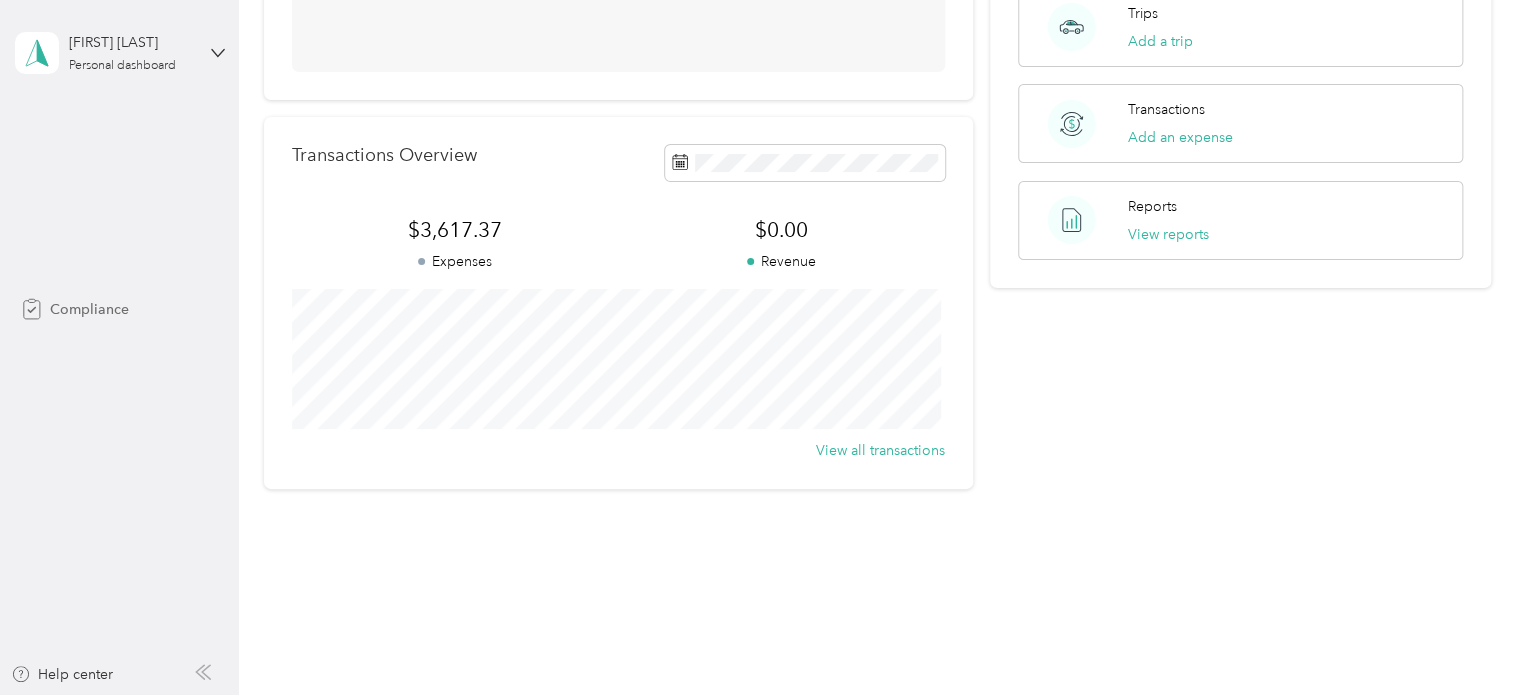 scroll, scrollTop: 401, scrollLeft: 0, axis: vertical 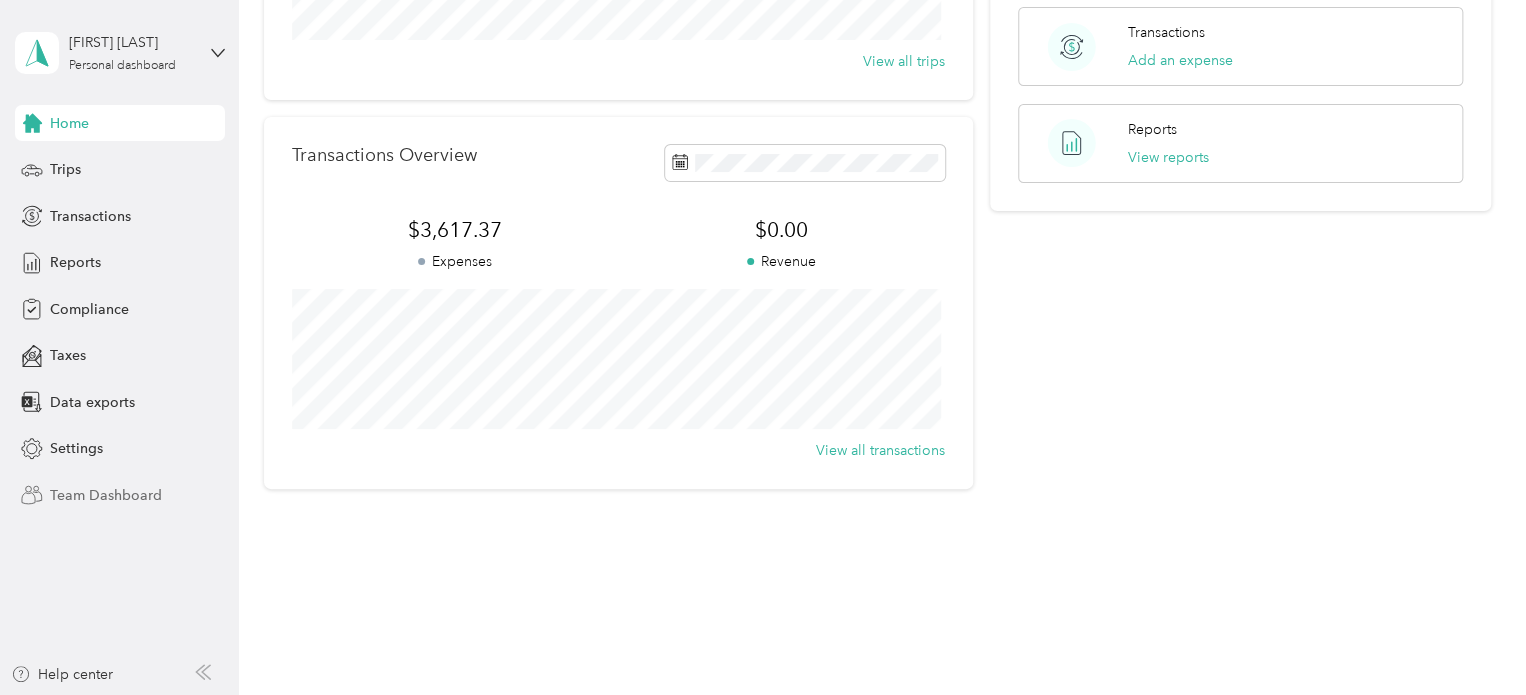 click on "Team Dashboard" at bounding box center [106, 495] 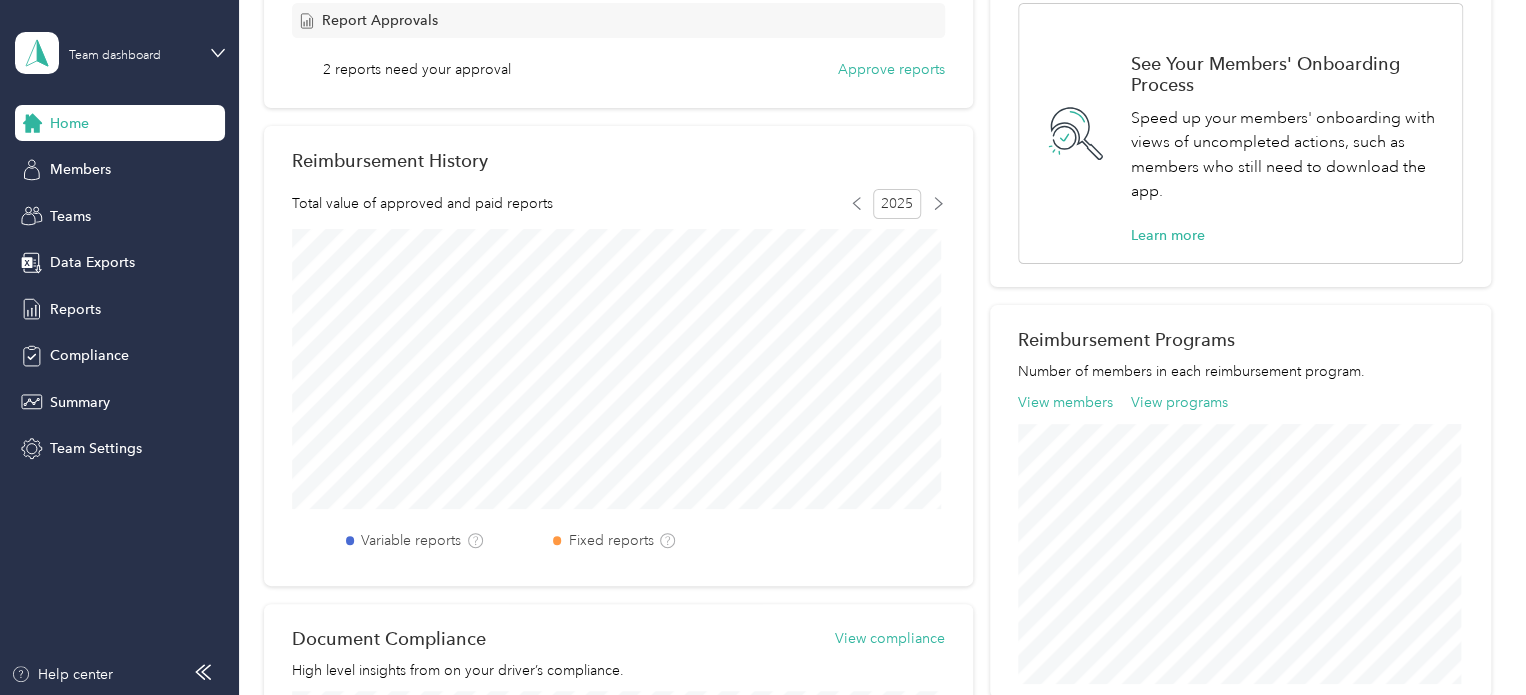 scroll, scrollTop: 244, scrollLeft: 0, axis: vertical 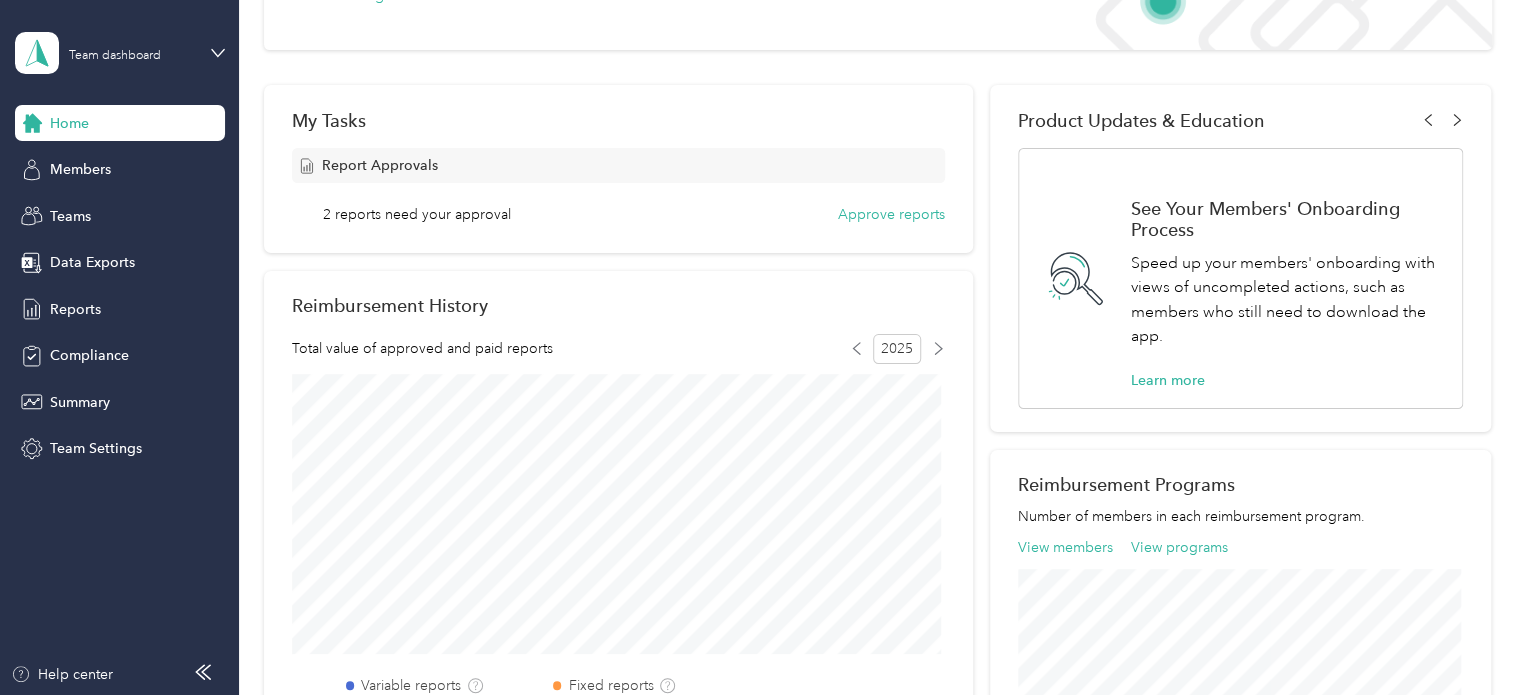 click on "Report Approvals" at bounding box center (618, 165) 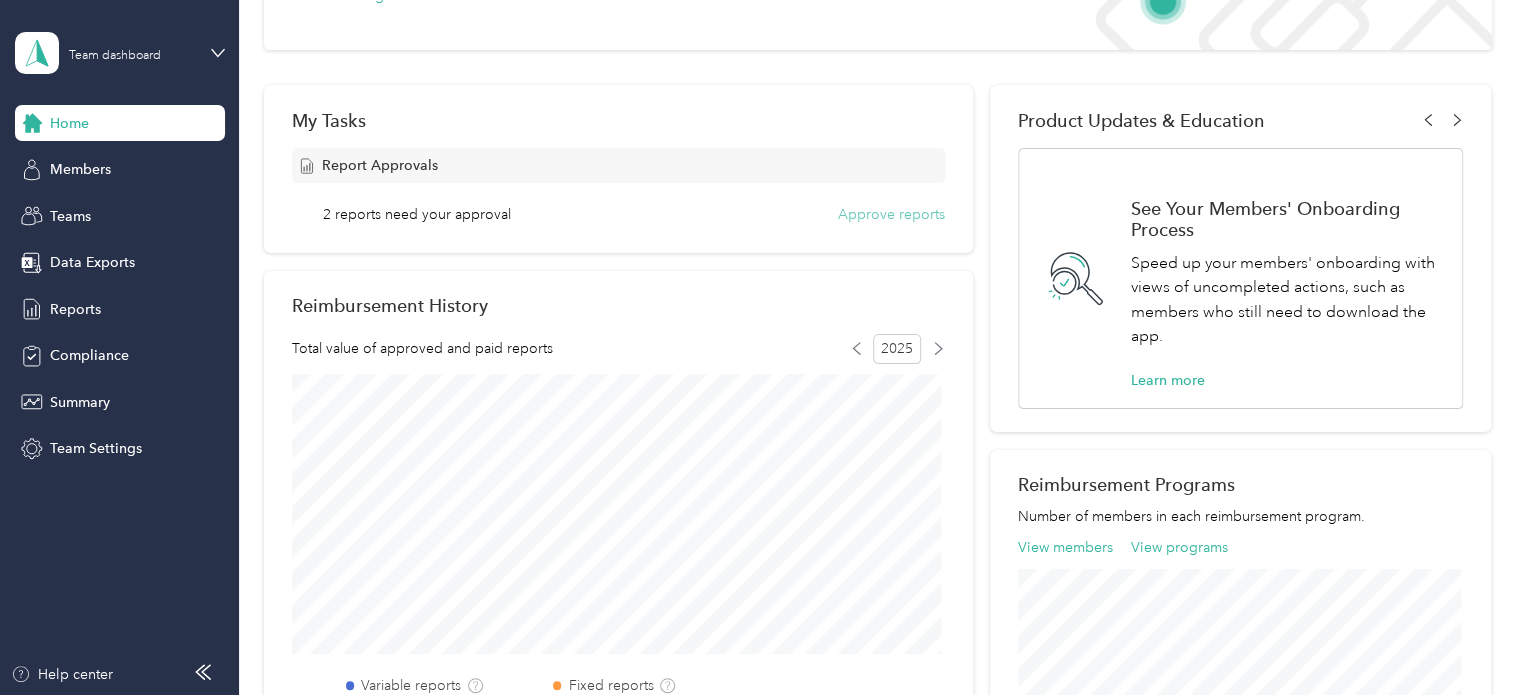 click on "Approve reports" at bounding box center [891, 214] 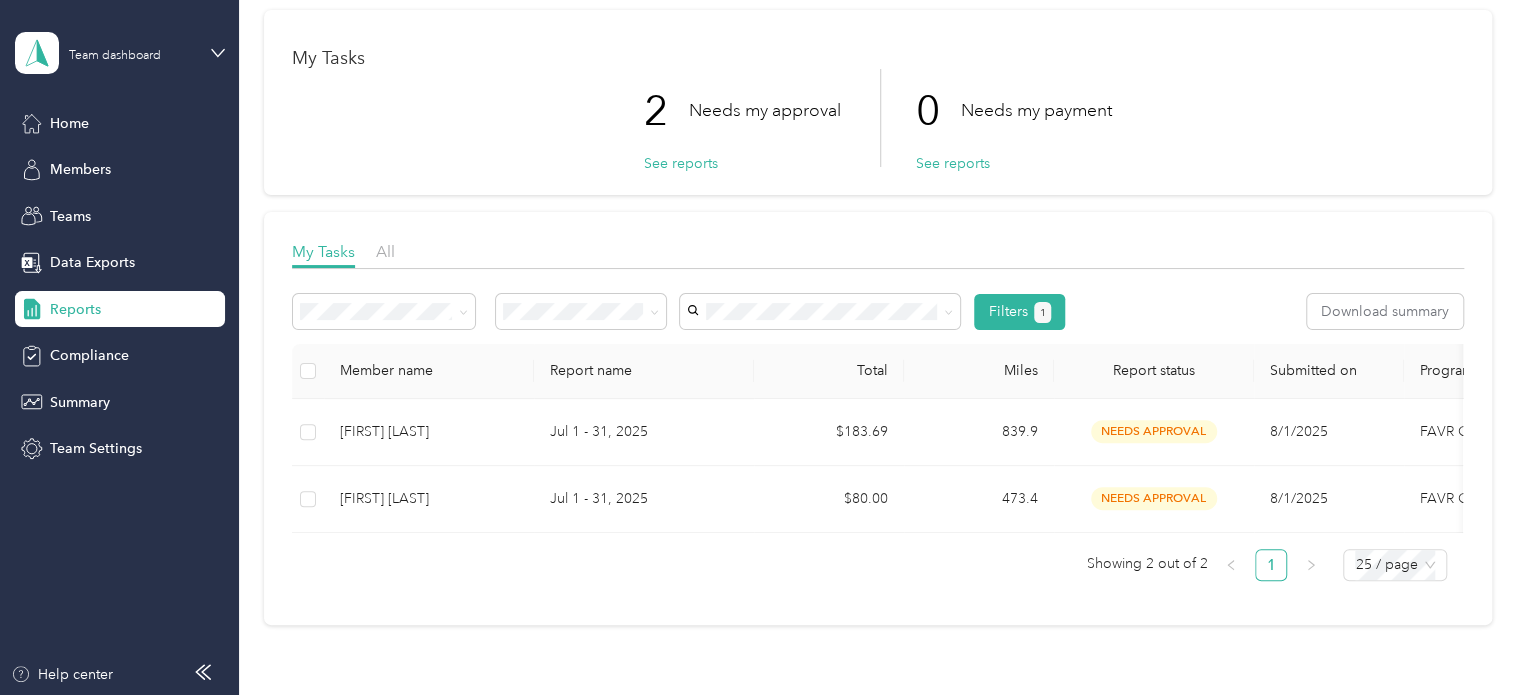 scroll, scrollTop: 200, scrollLeft: 0, axis: vertical 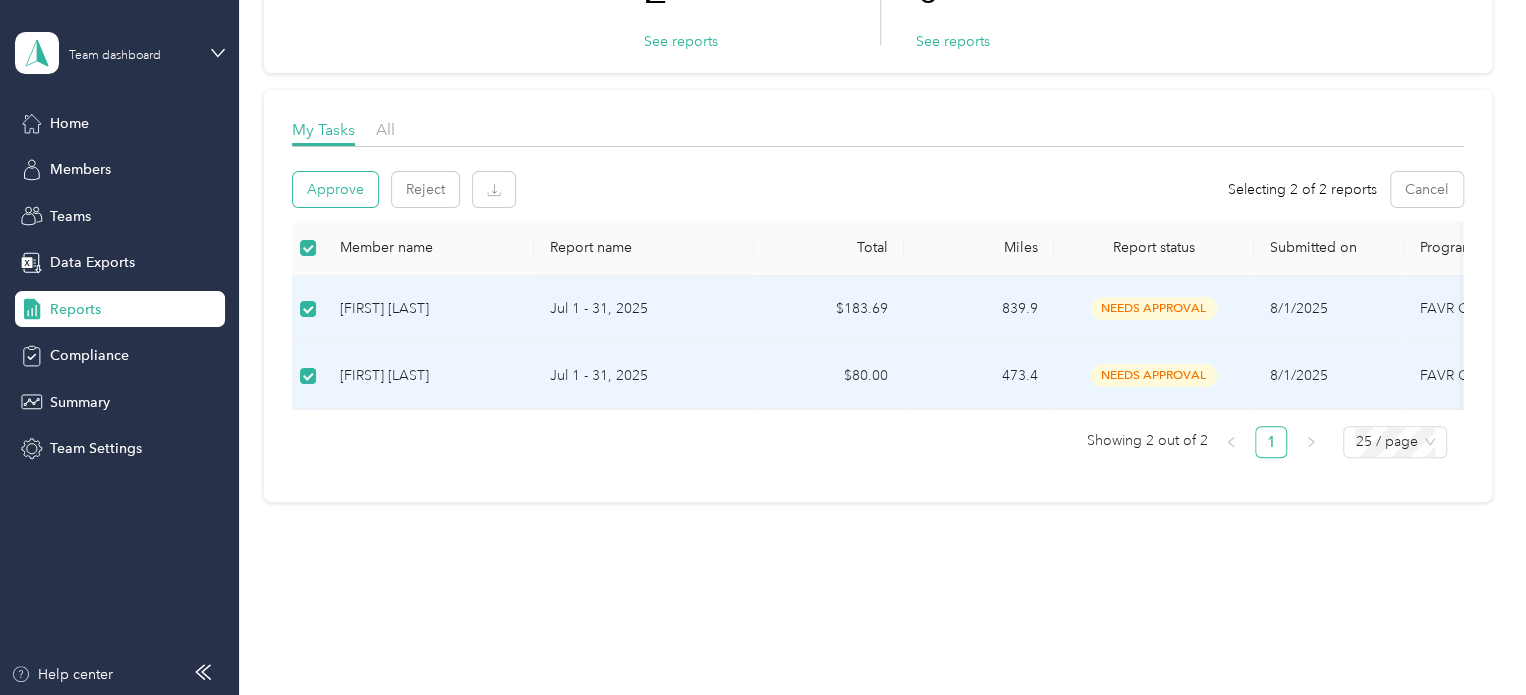 click on "Approve" at bounding box center [335, 189] 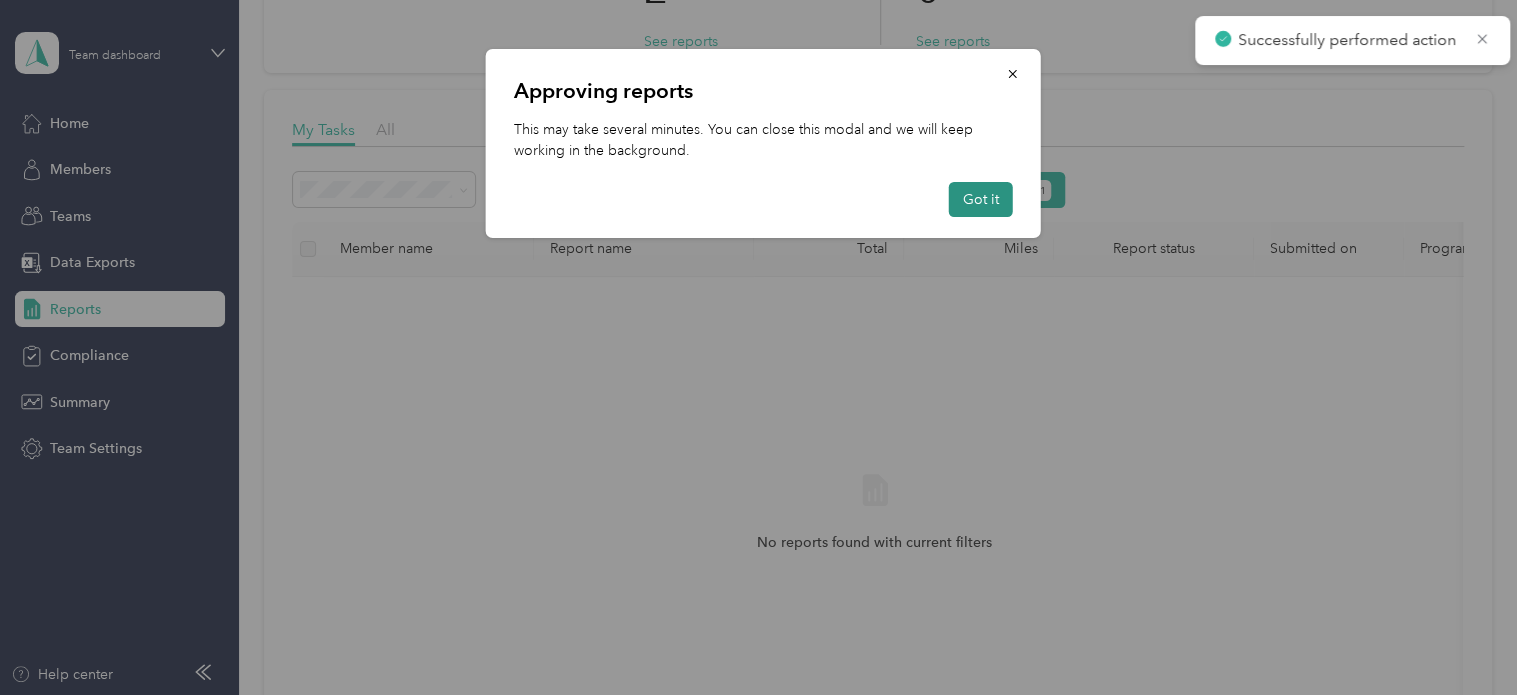 click on "Got it" at bounding box center (981, 199) 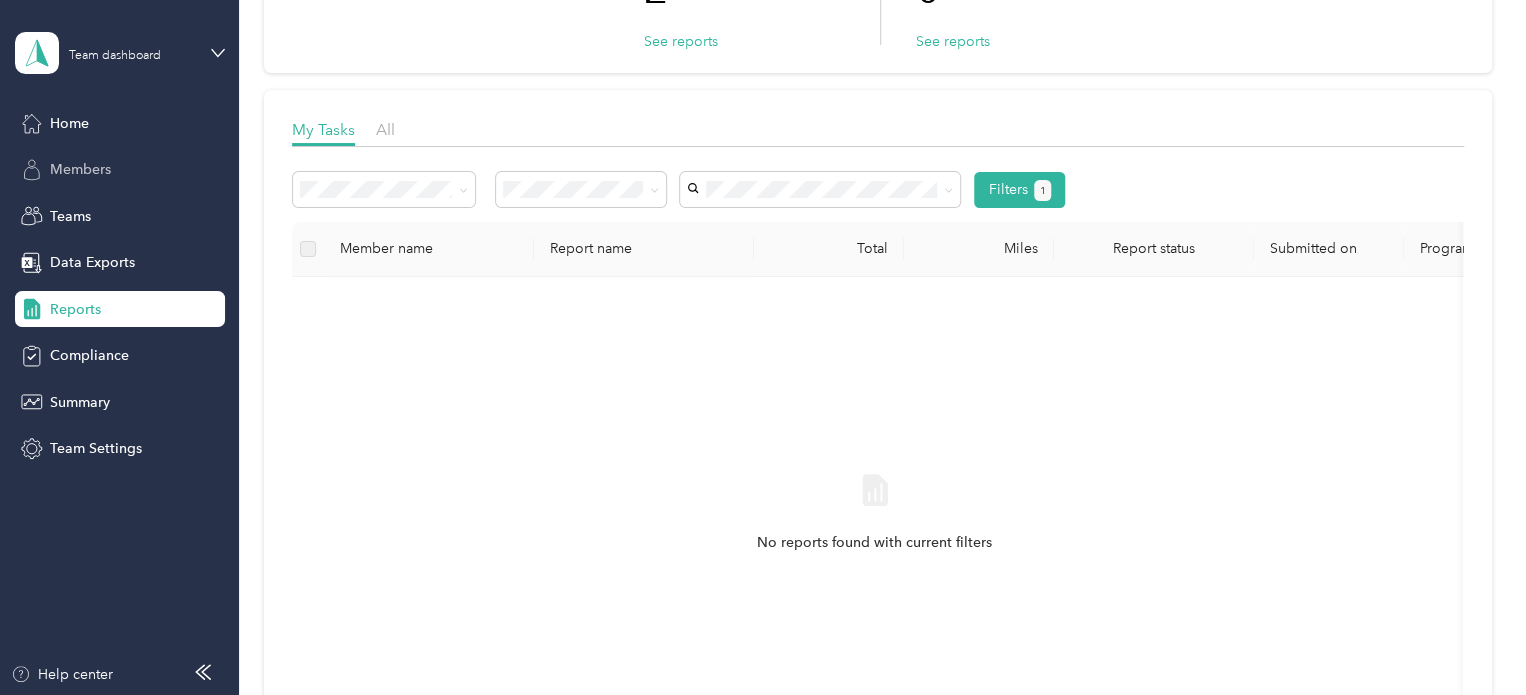 click on "Members" at bounding box center (80, 169) 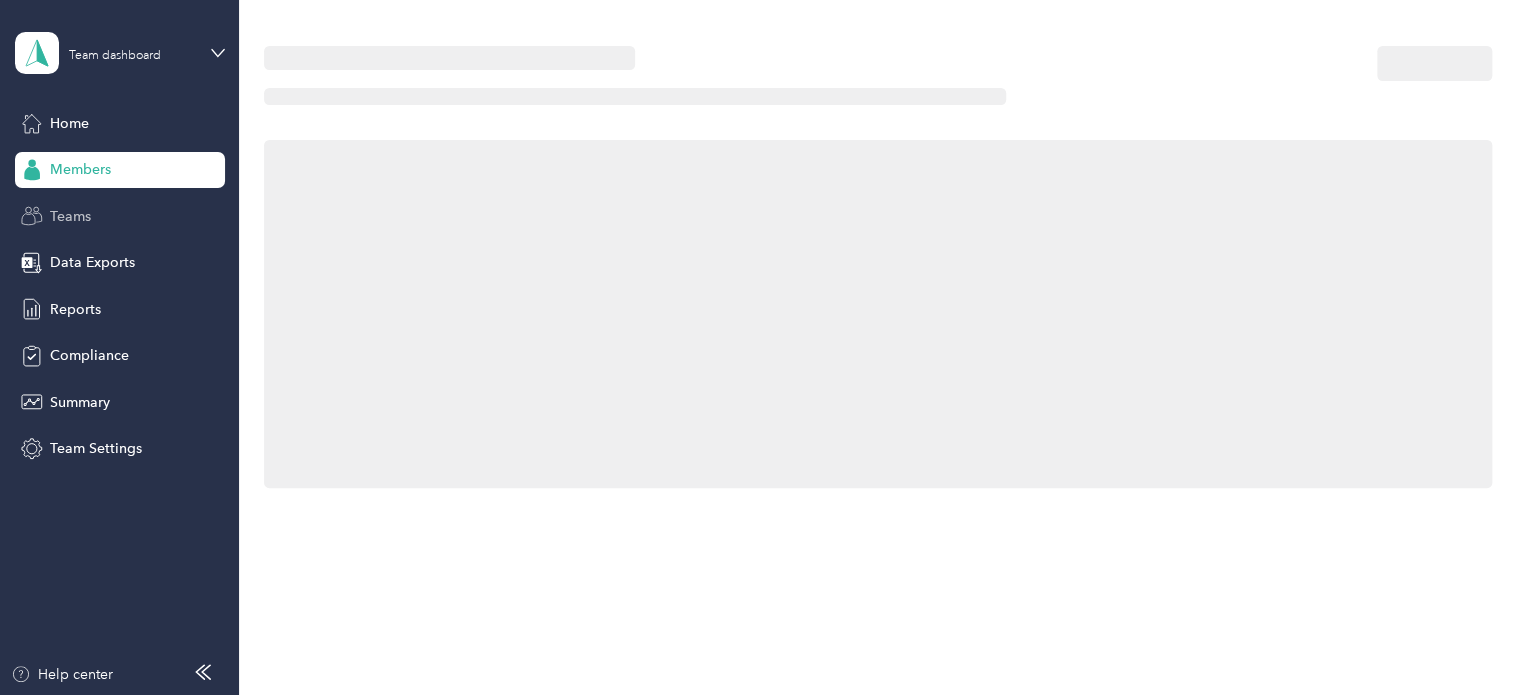 scroll, scrollTop: 0, scrollLeft: 0, axis: both 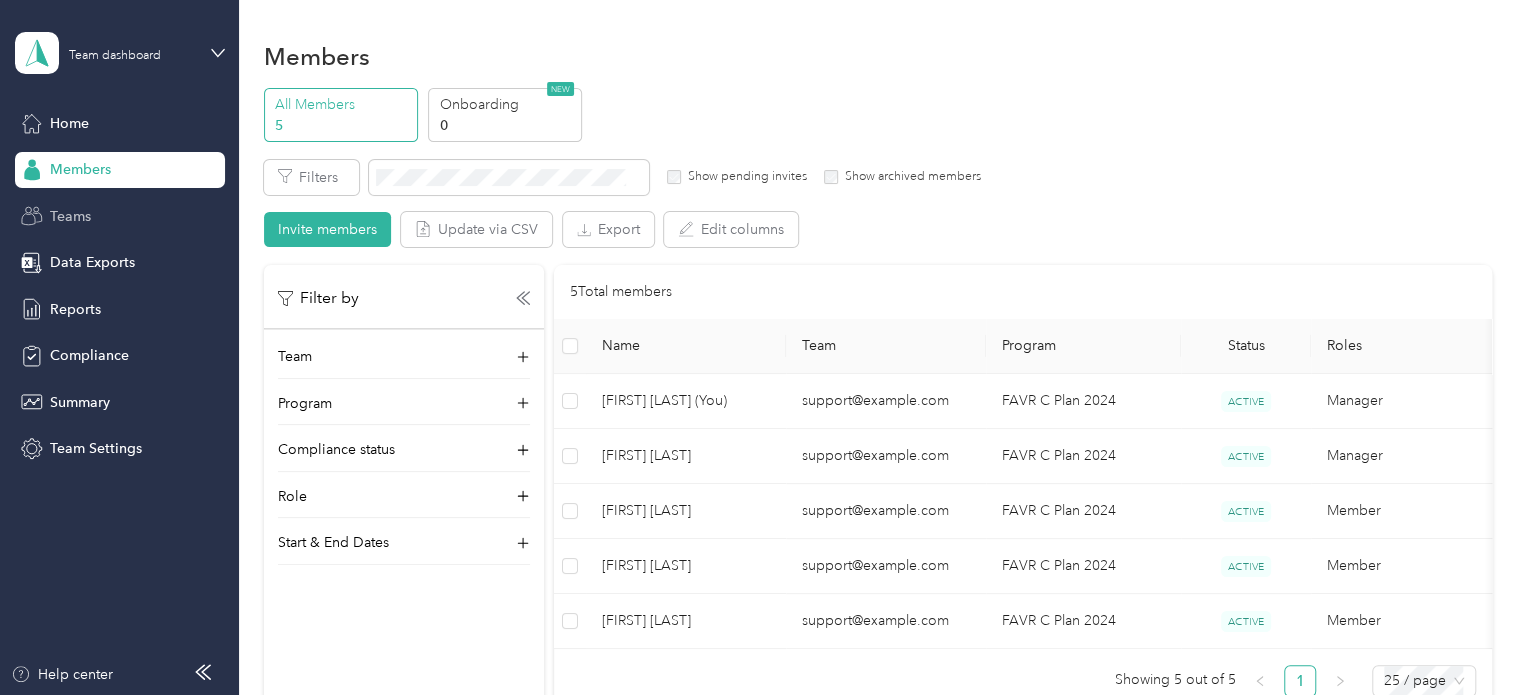 click on "Teams" at bounding box center (120, 216) 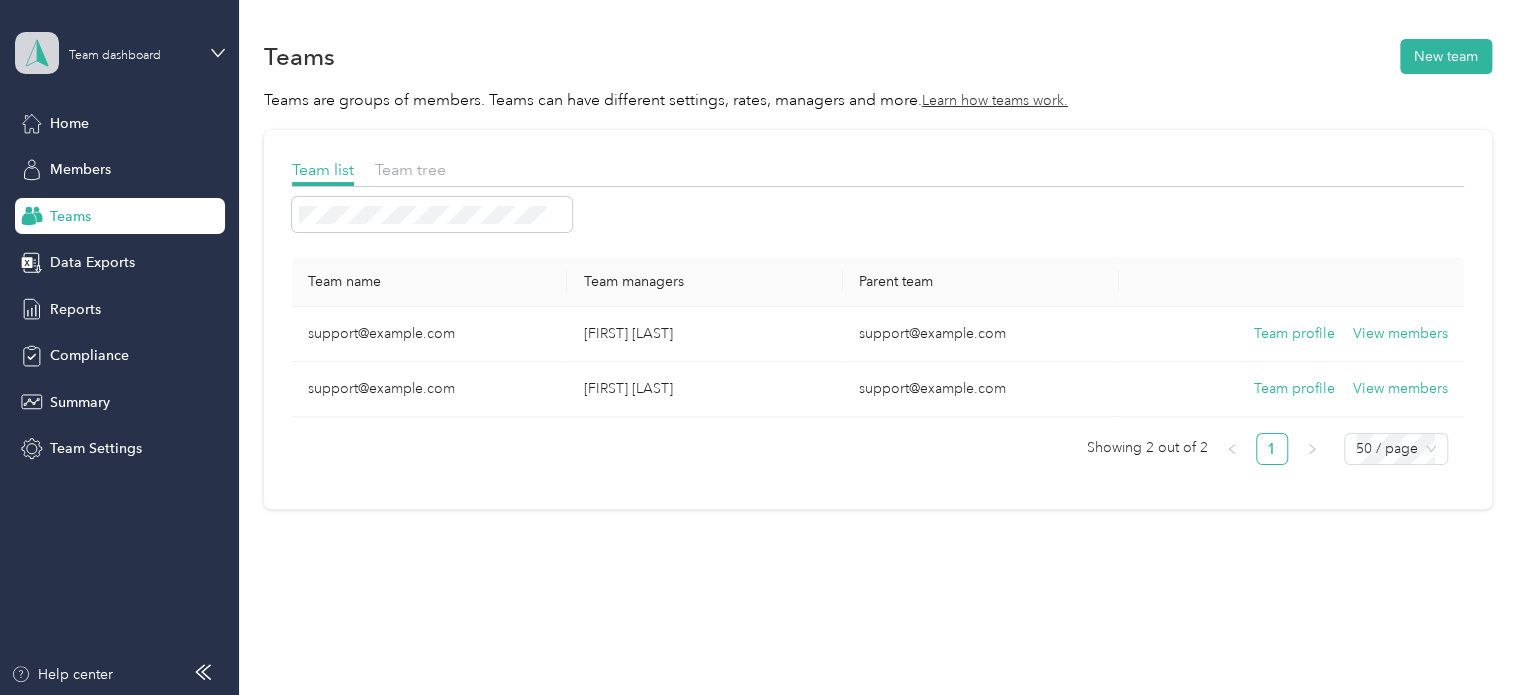 click at bounding box center (37, 53) 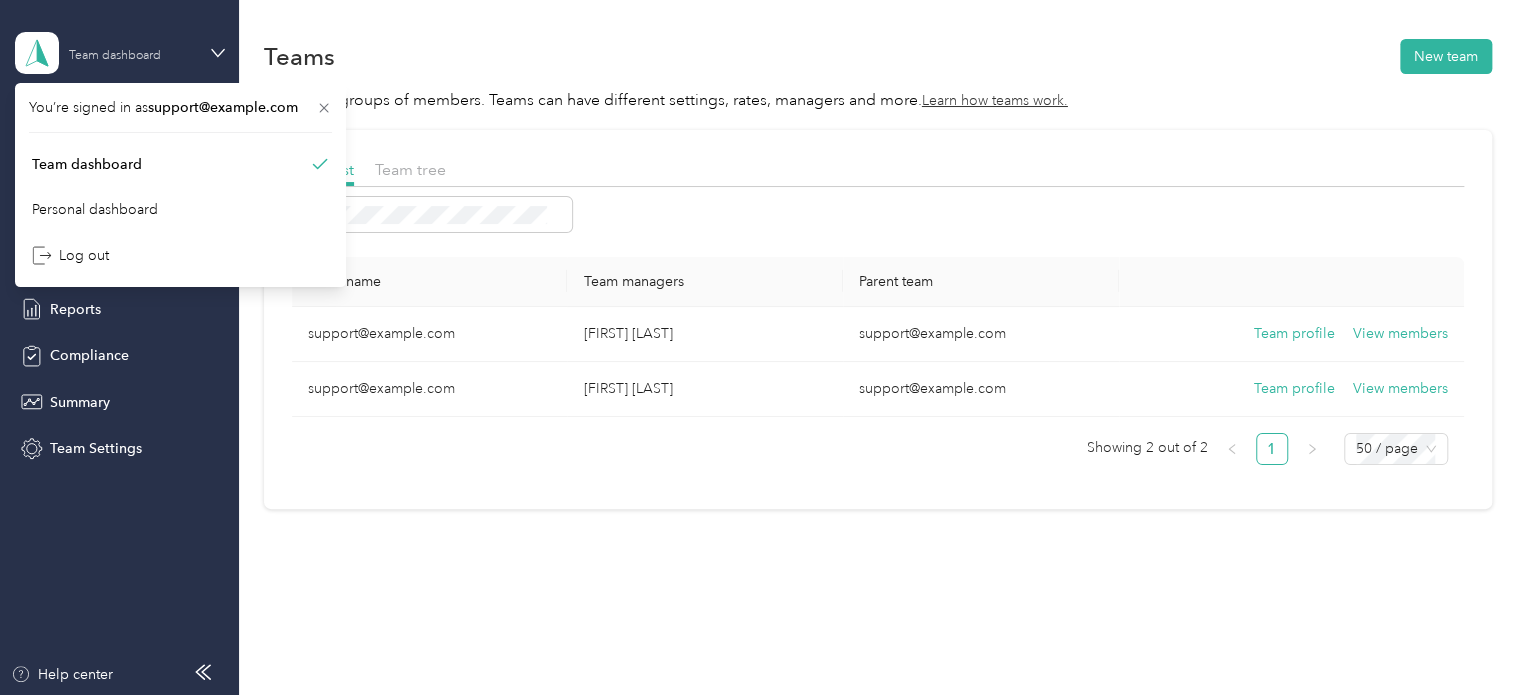 click on "Team dashboard" at bounding box center [115, 56] 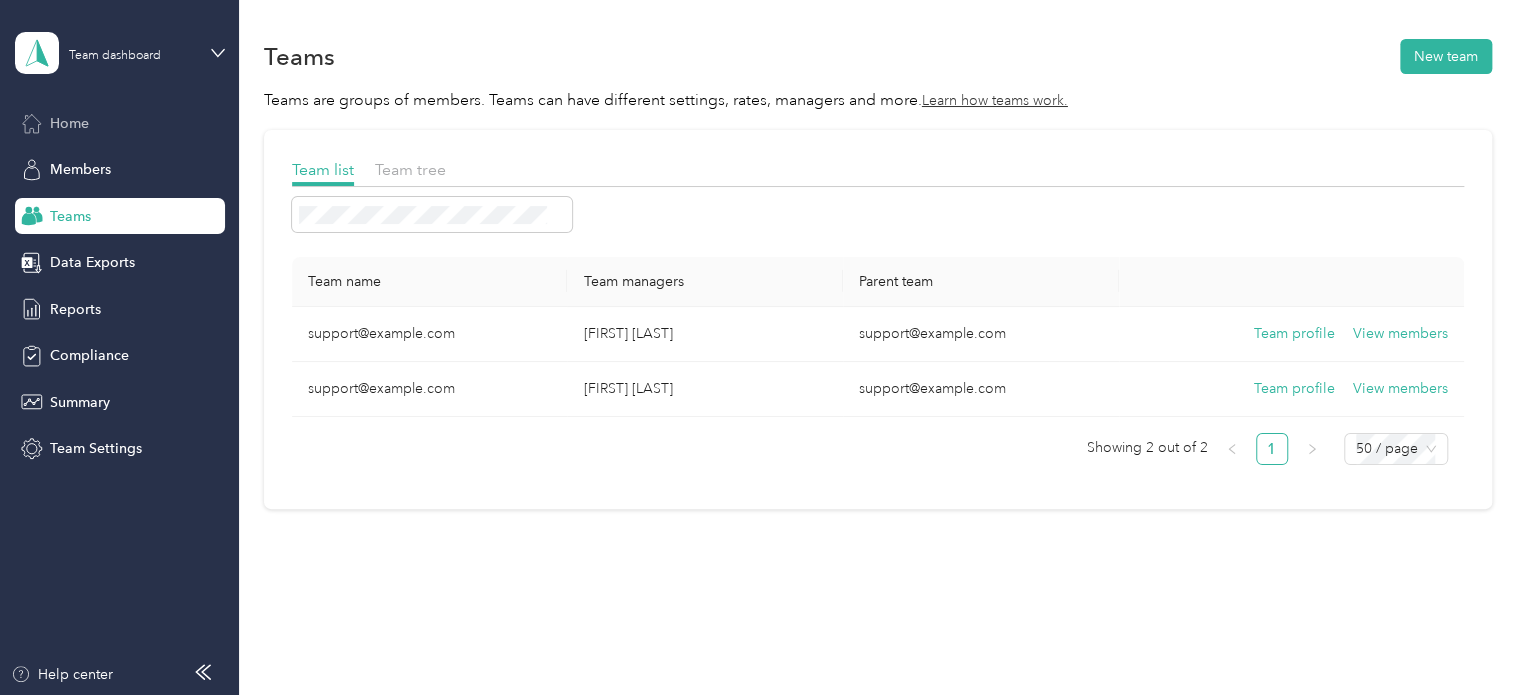click on "Home" at bounding box center [120, 123] 